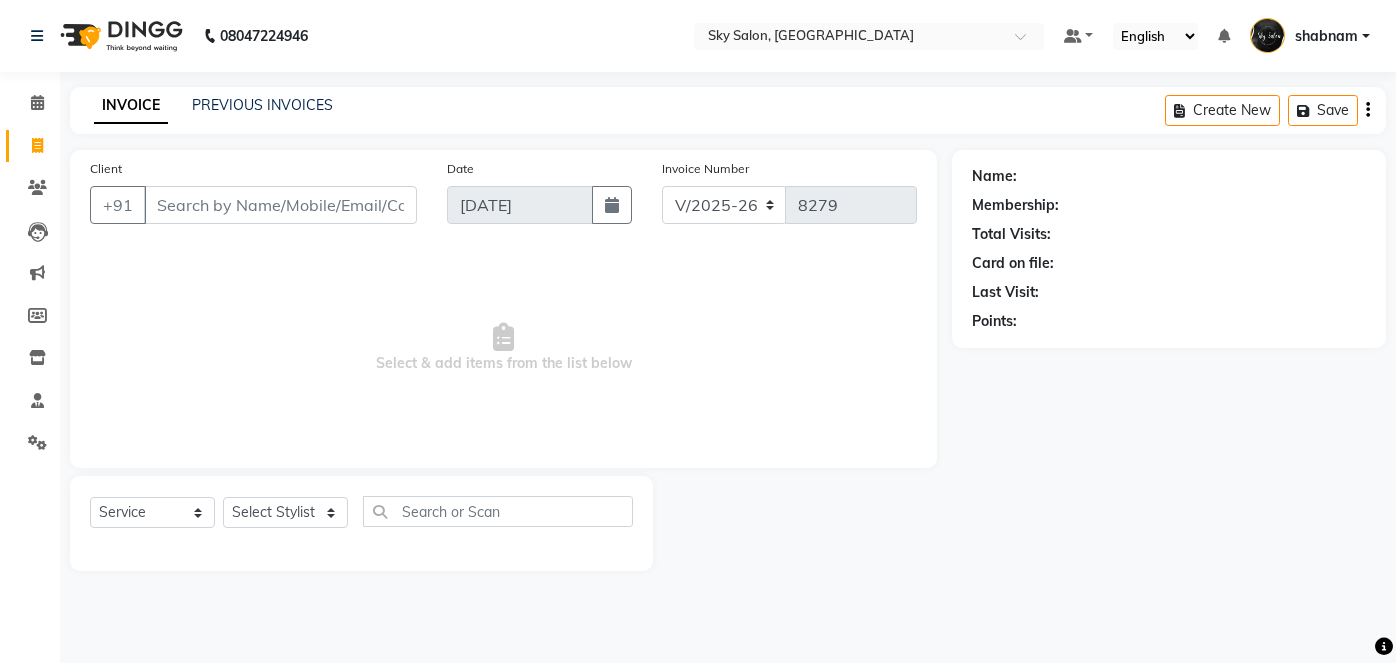 select on "3537" 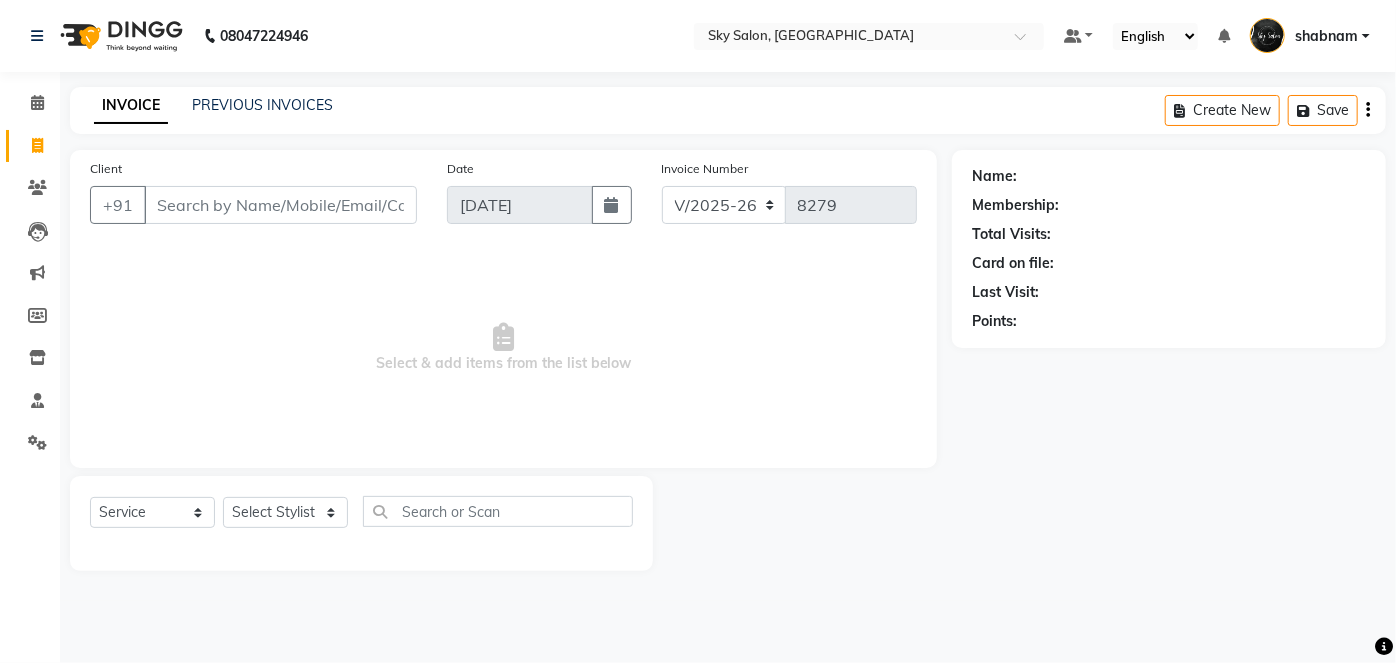 scroll, scrollTop: 0, scrollLeft: 0, axis: both 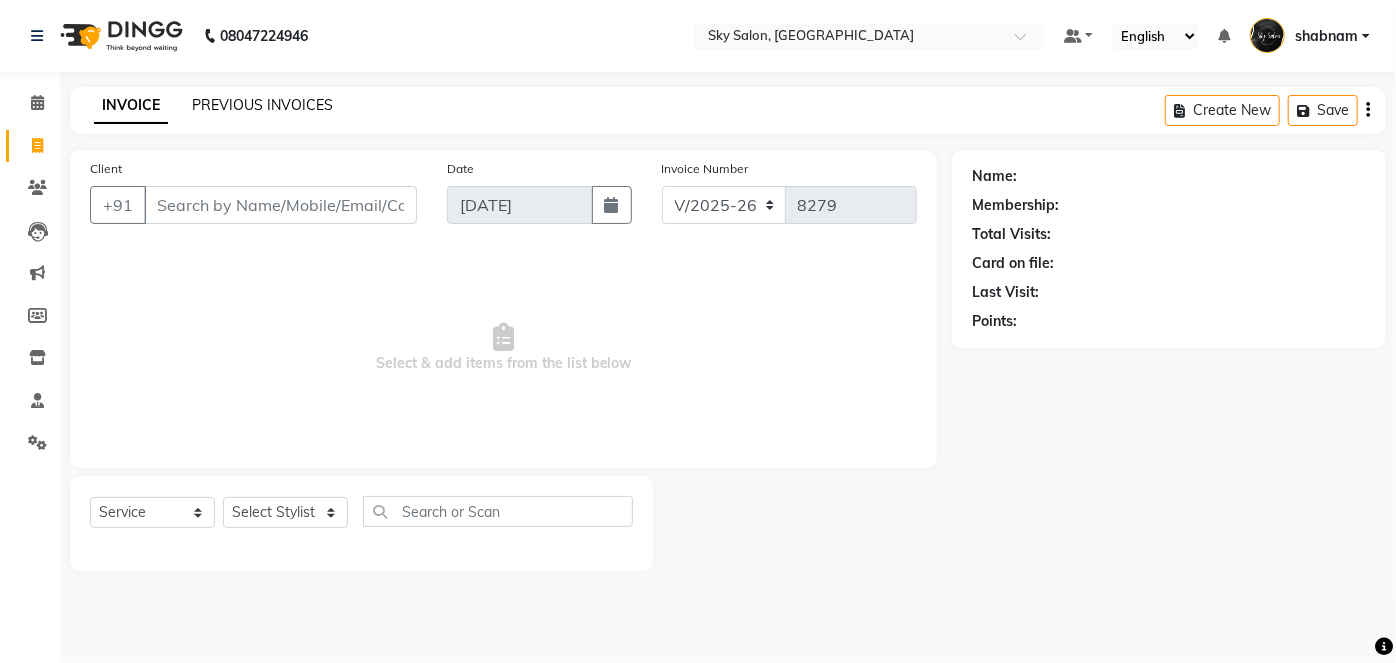click on "PREVIOUS INVOICES" 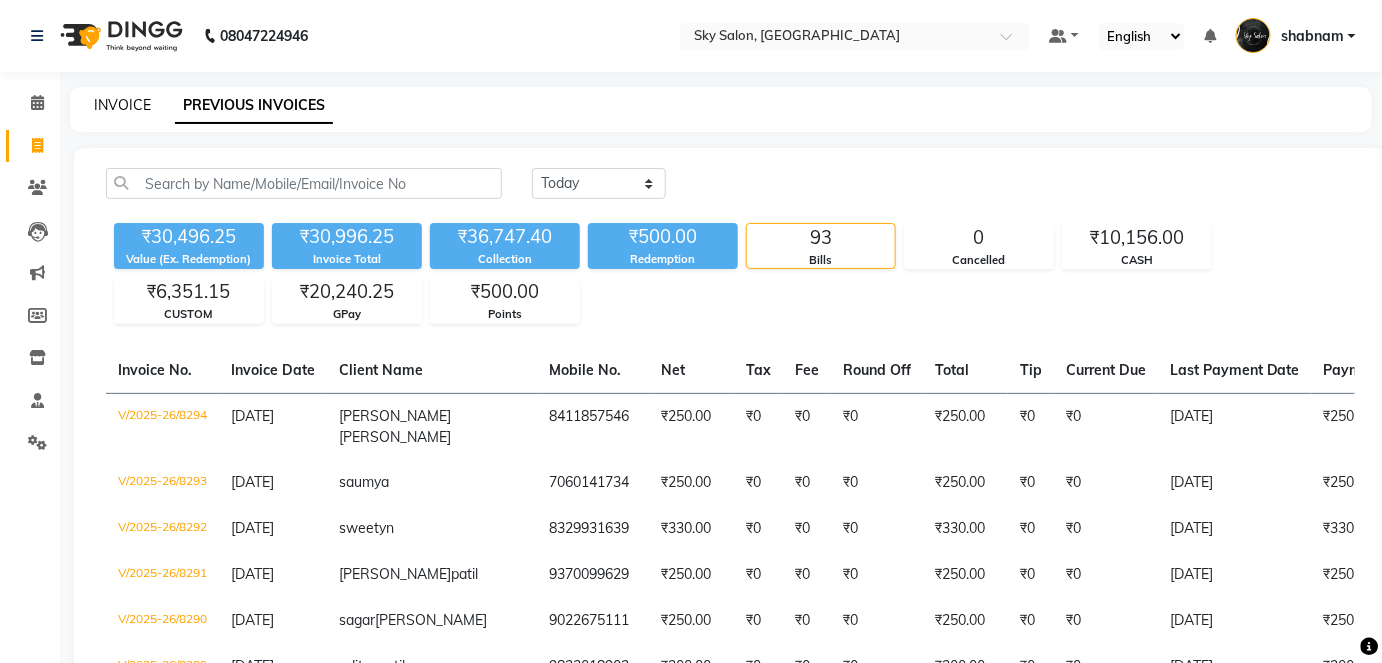 click on "INVOICE" 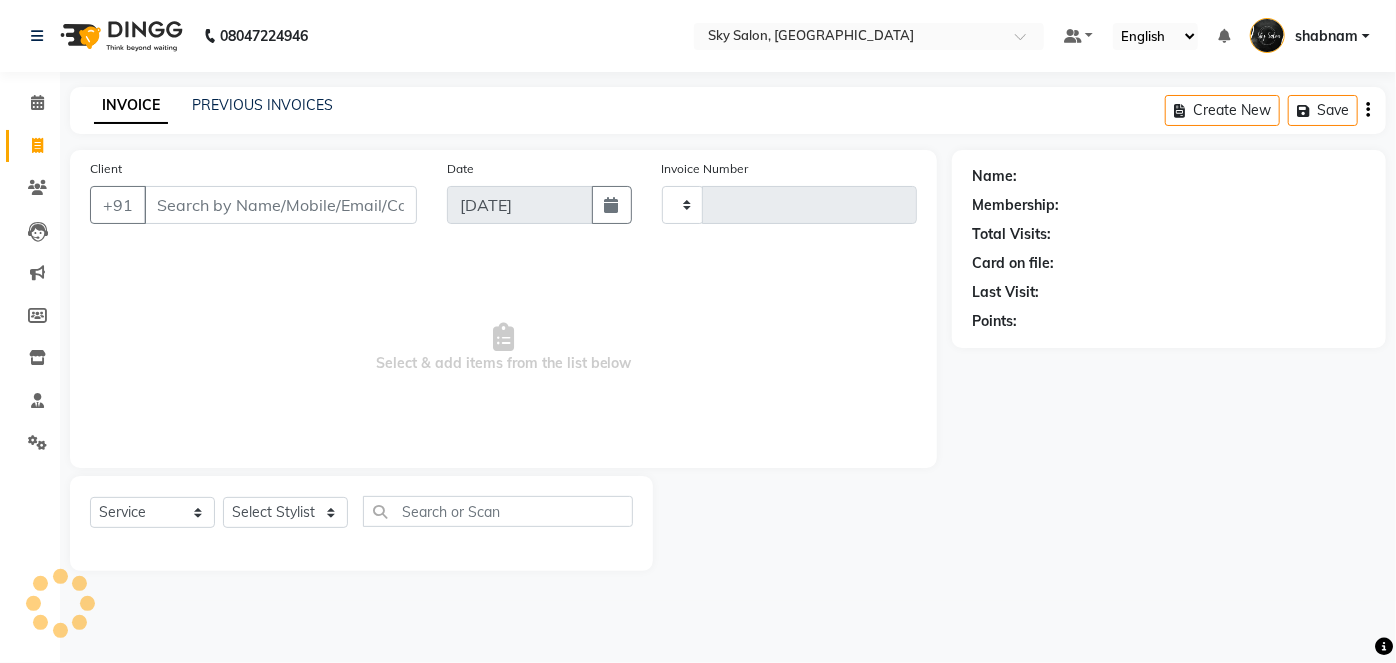 type on "8295" 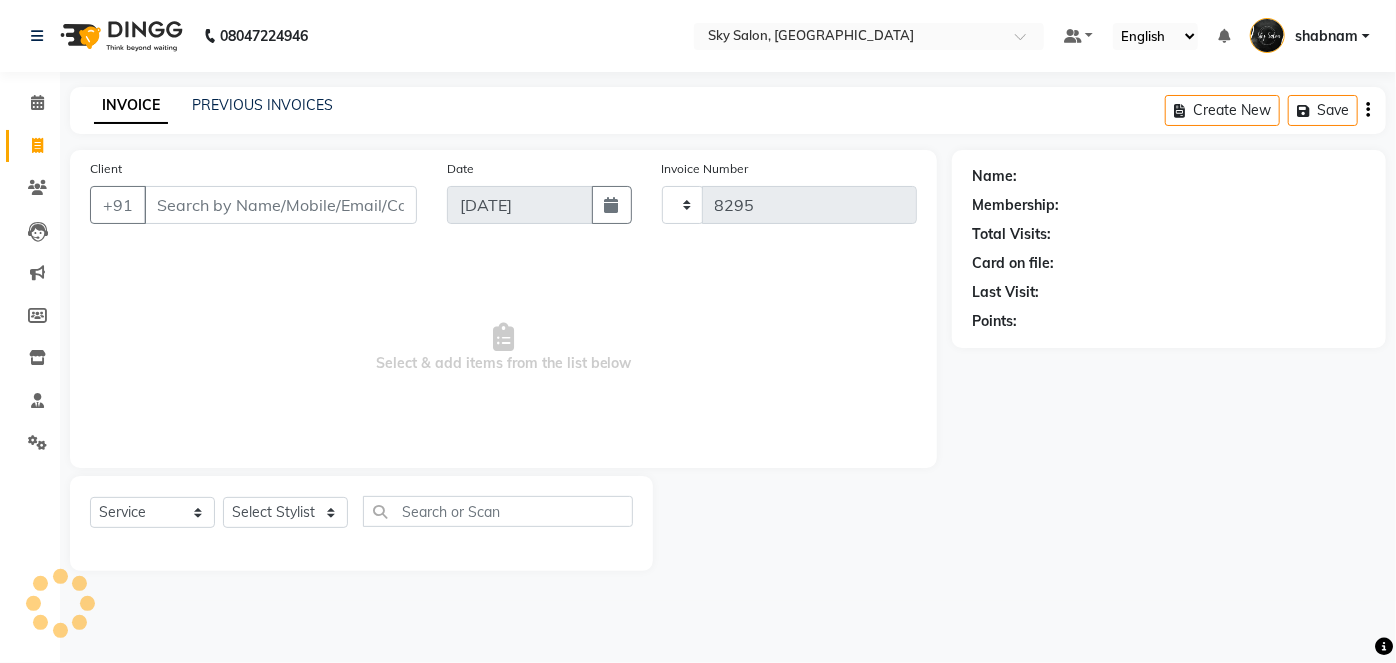 select on "3537" 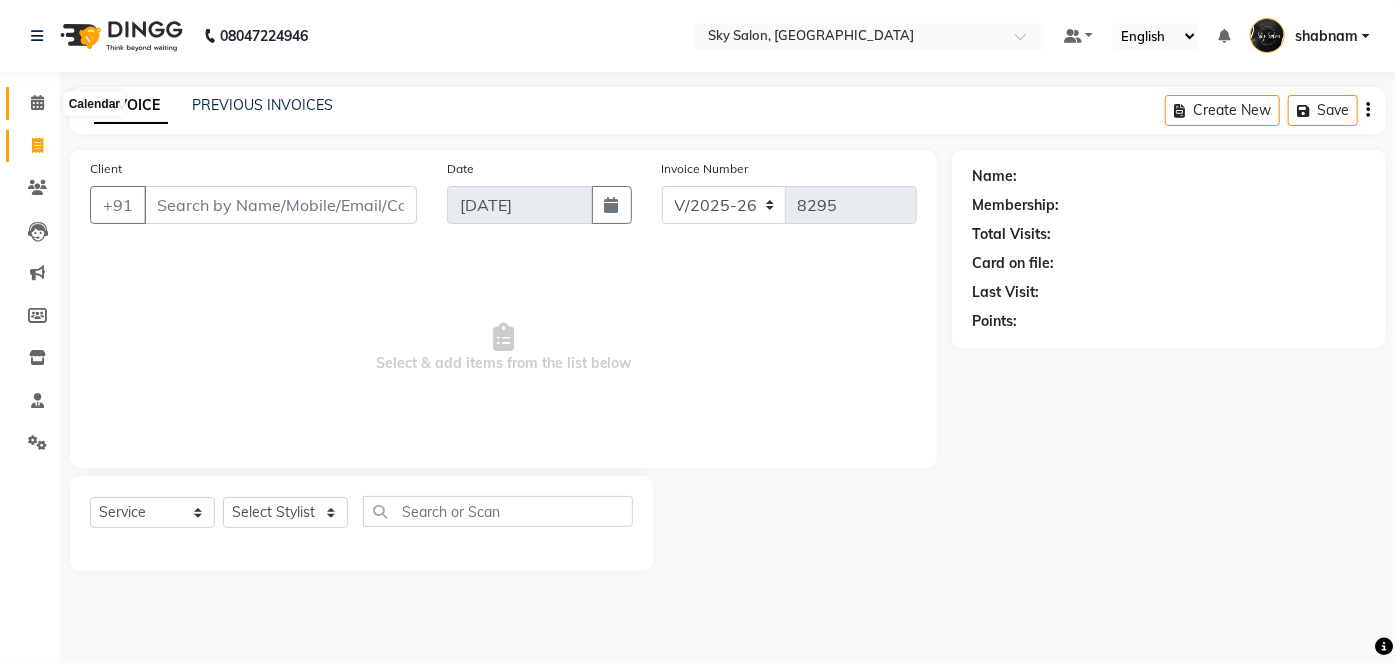 click 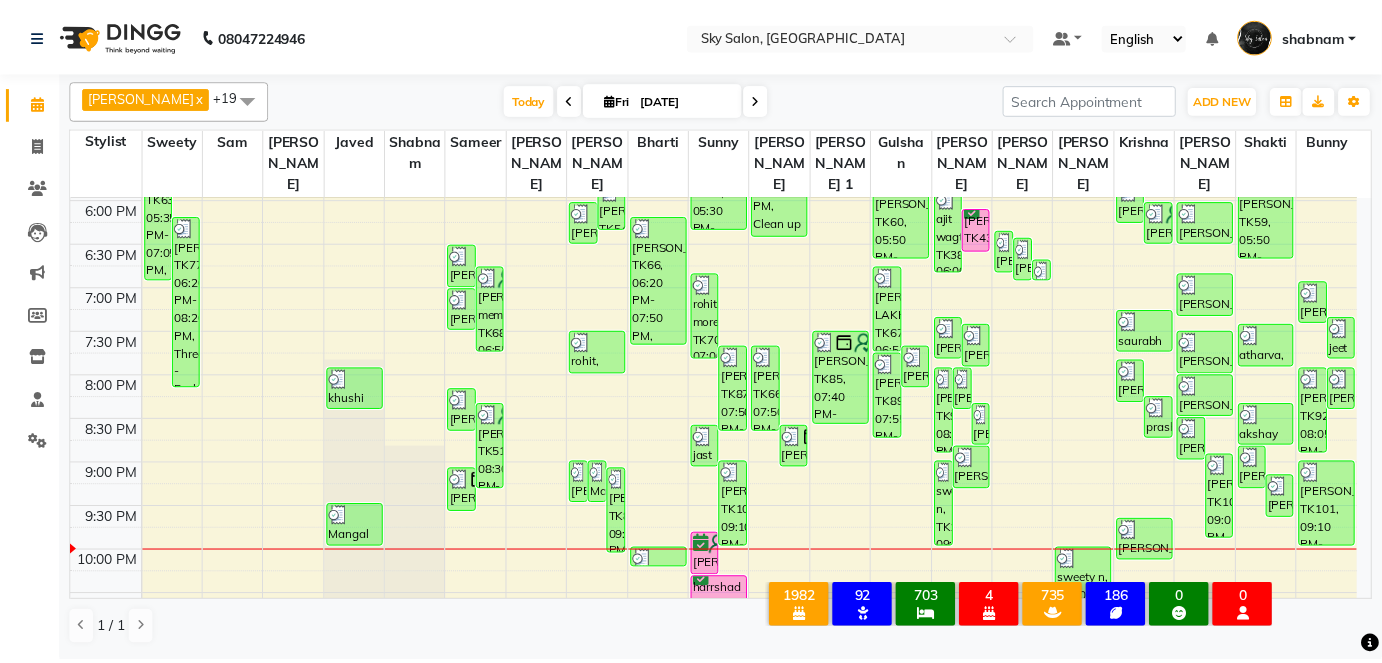 scroll, scrollTop: 1159, scrollLeft: 0, axis: vertical 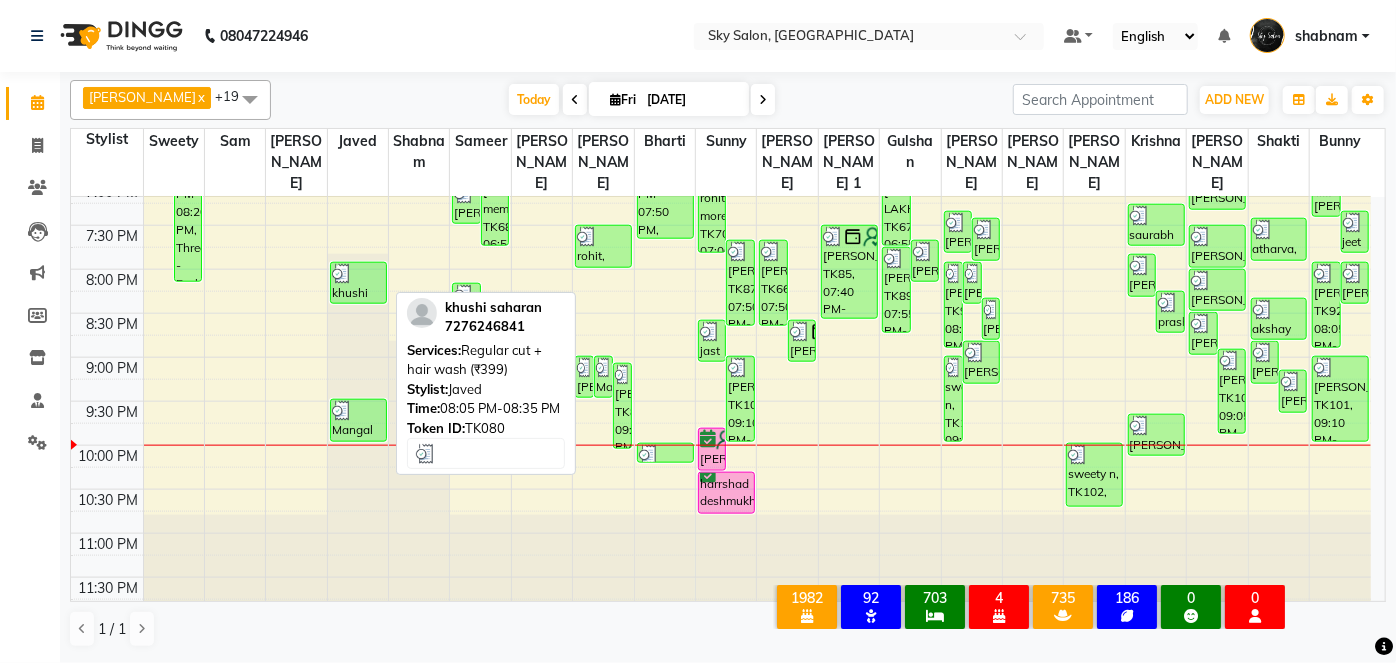 click on "khushi saharan, TK80, 08:05 PM-08:35 PM, Regular cut + hair wash (₹399)" at bounding box center [358, 283] 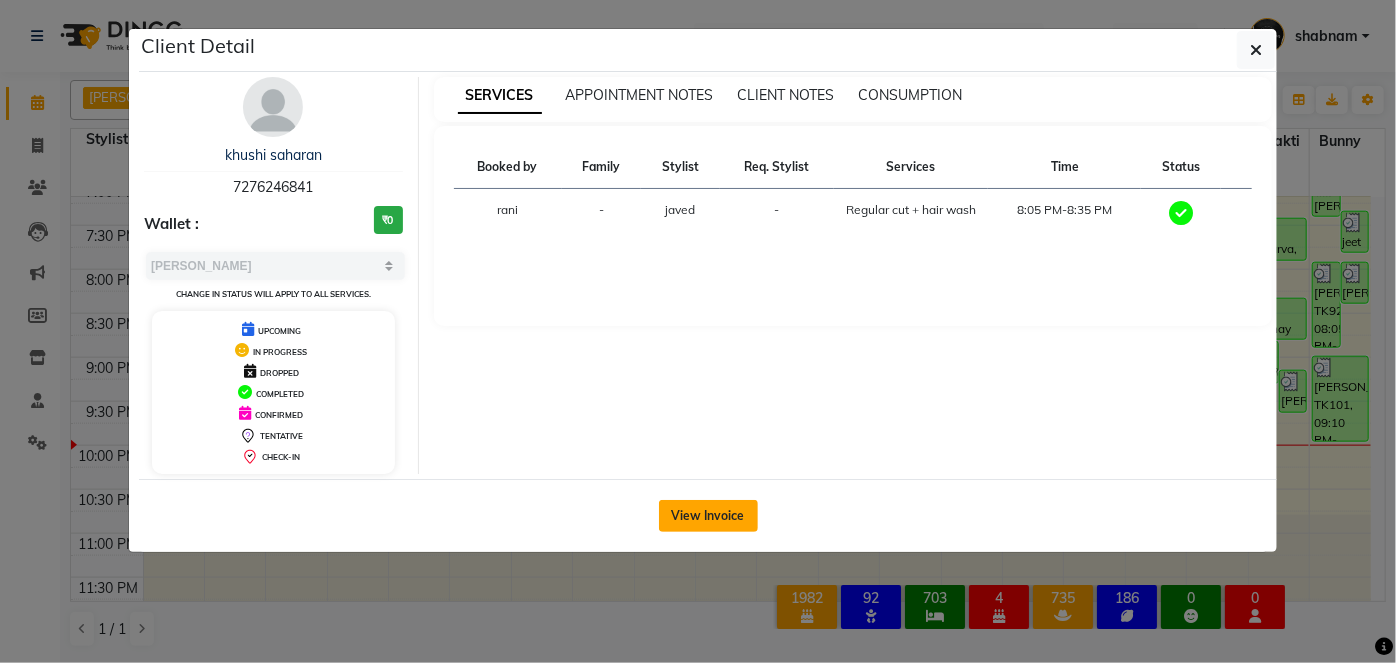click on "View Invoice" 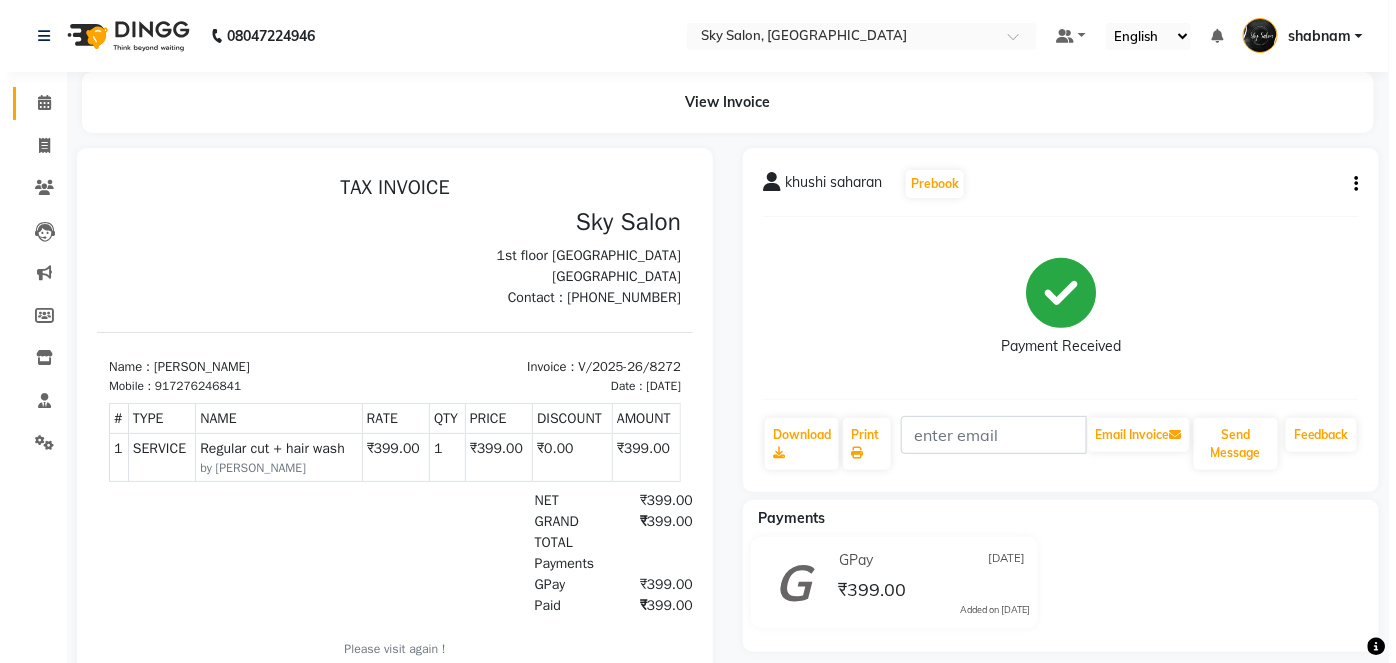 scroll, scrollTop: 0, scrollLeft: 0, axis: both 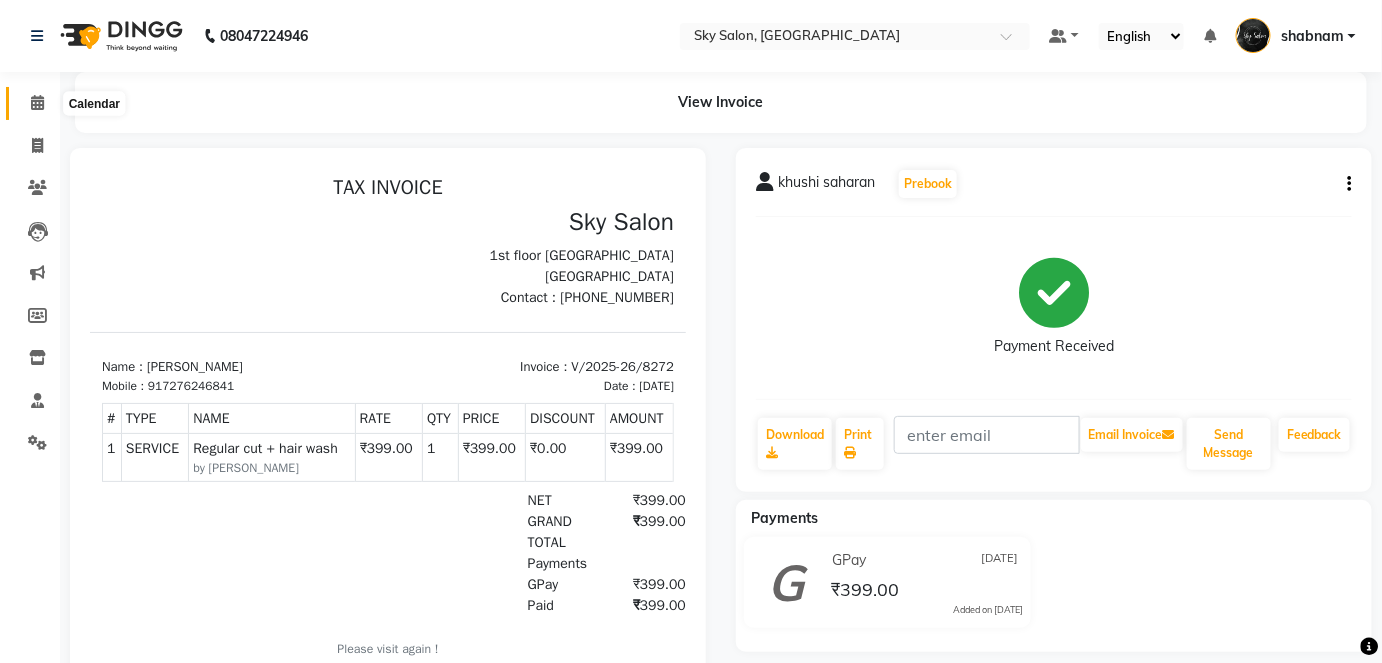click 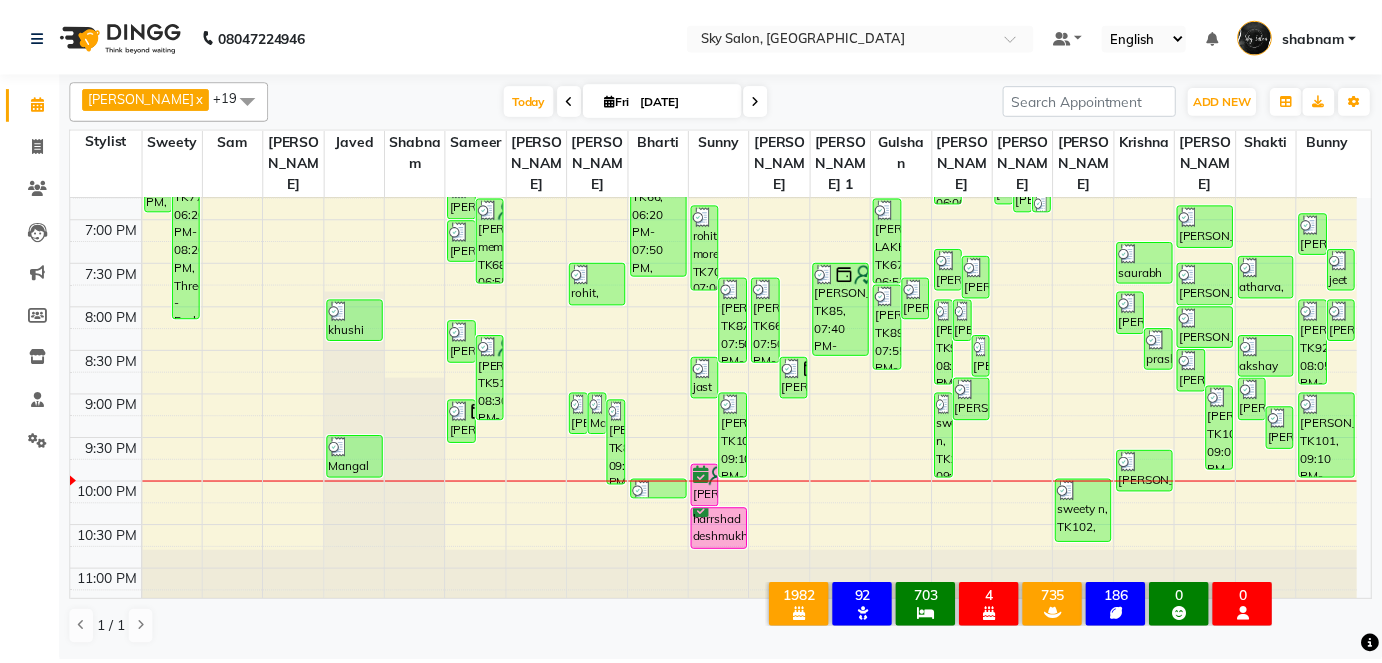 scroll, scrollTop: 1159, scrollLeft: 0, axis: vertical 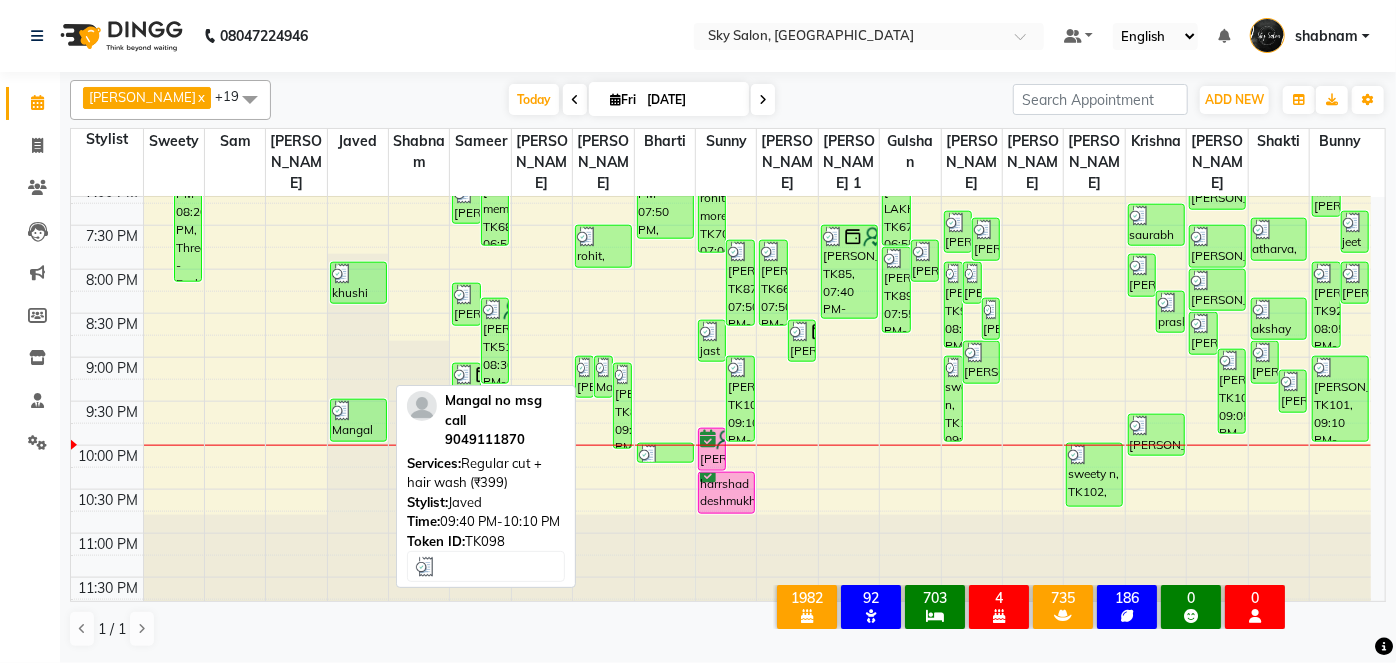 click at bounding box center [358, 411] 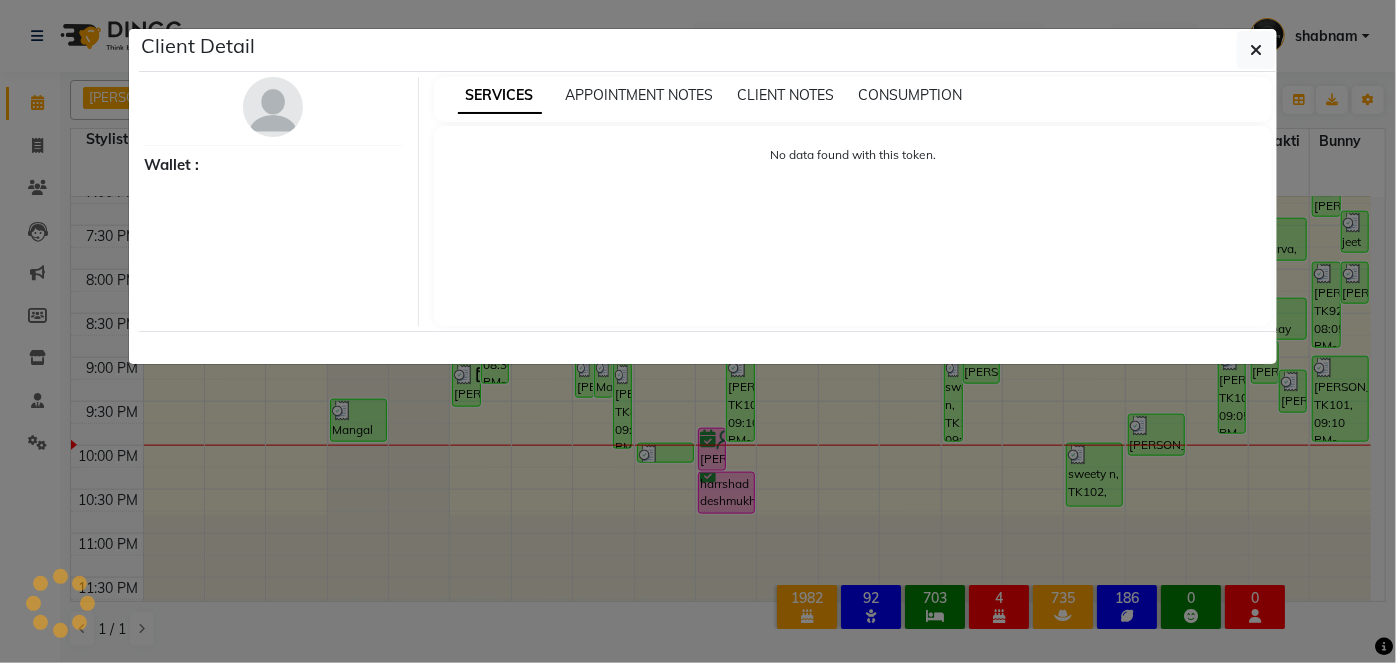 select on "3" 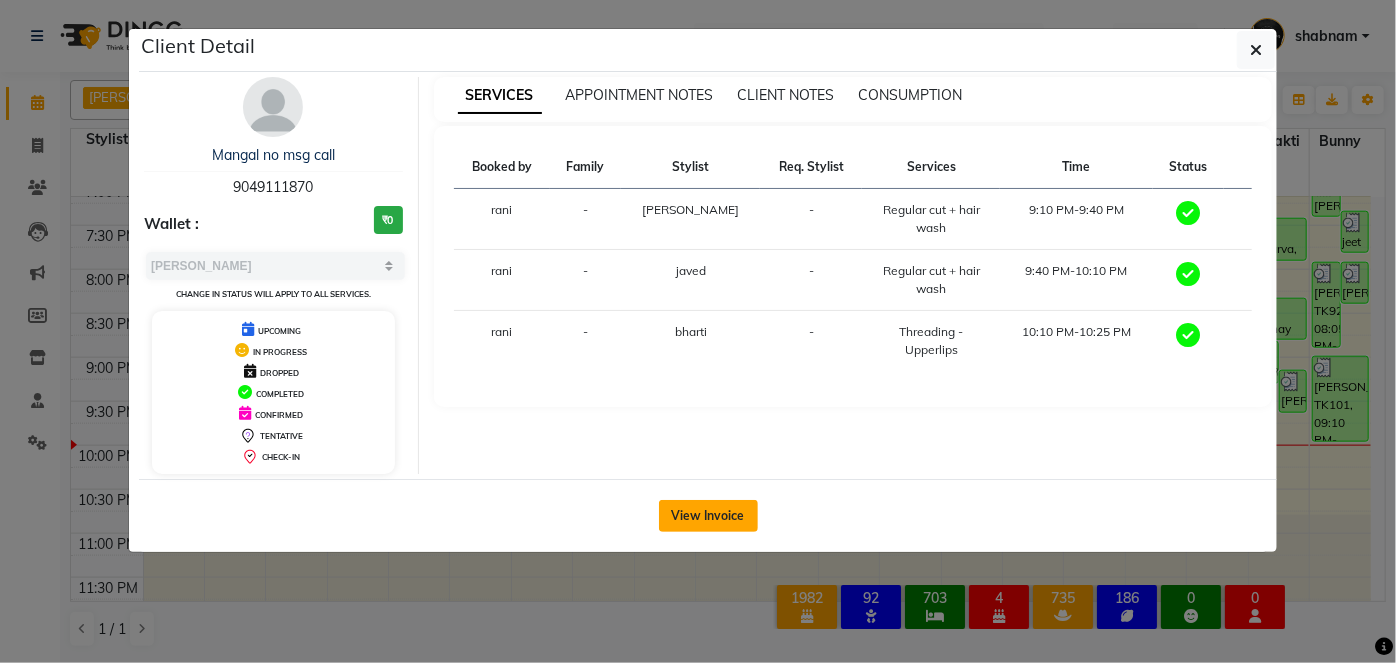 click on "View Invoice" 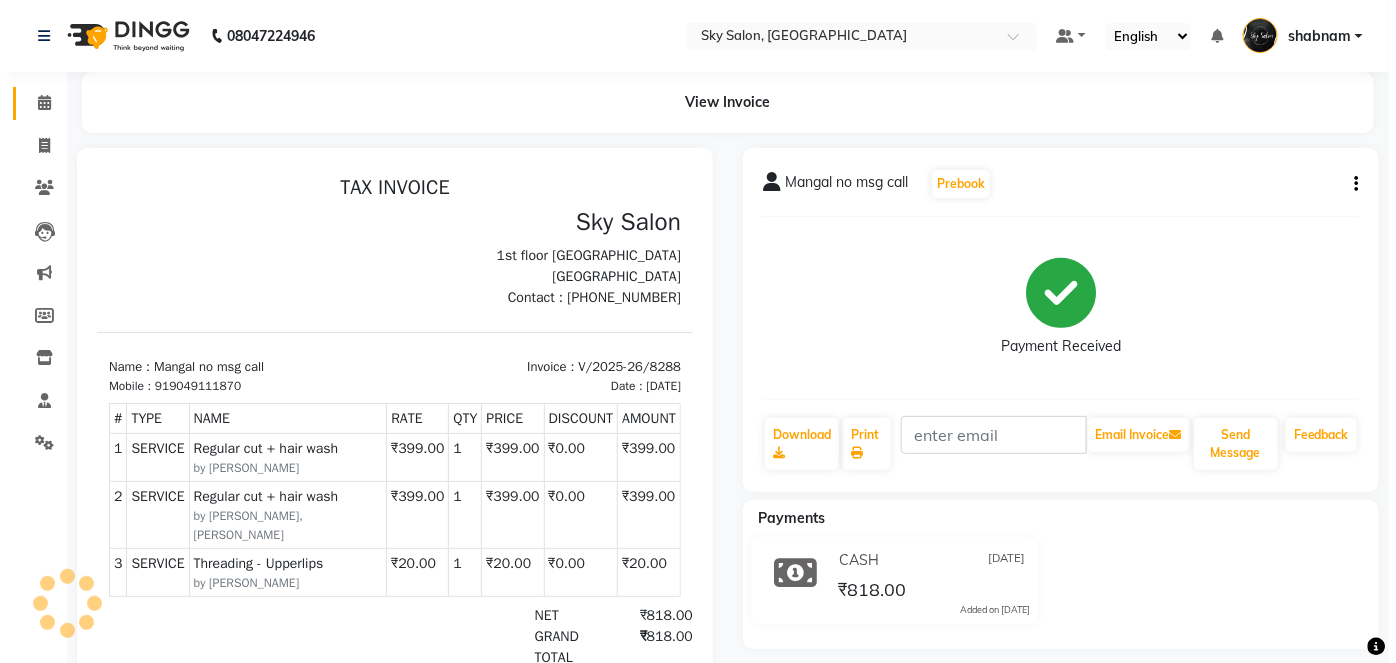 scroll, scrollTop: 0, scrollLeft: 0, axis: both 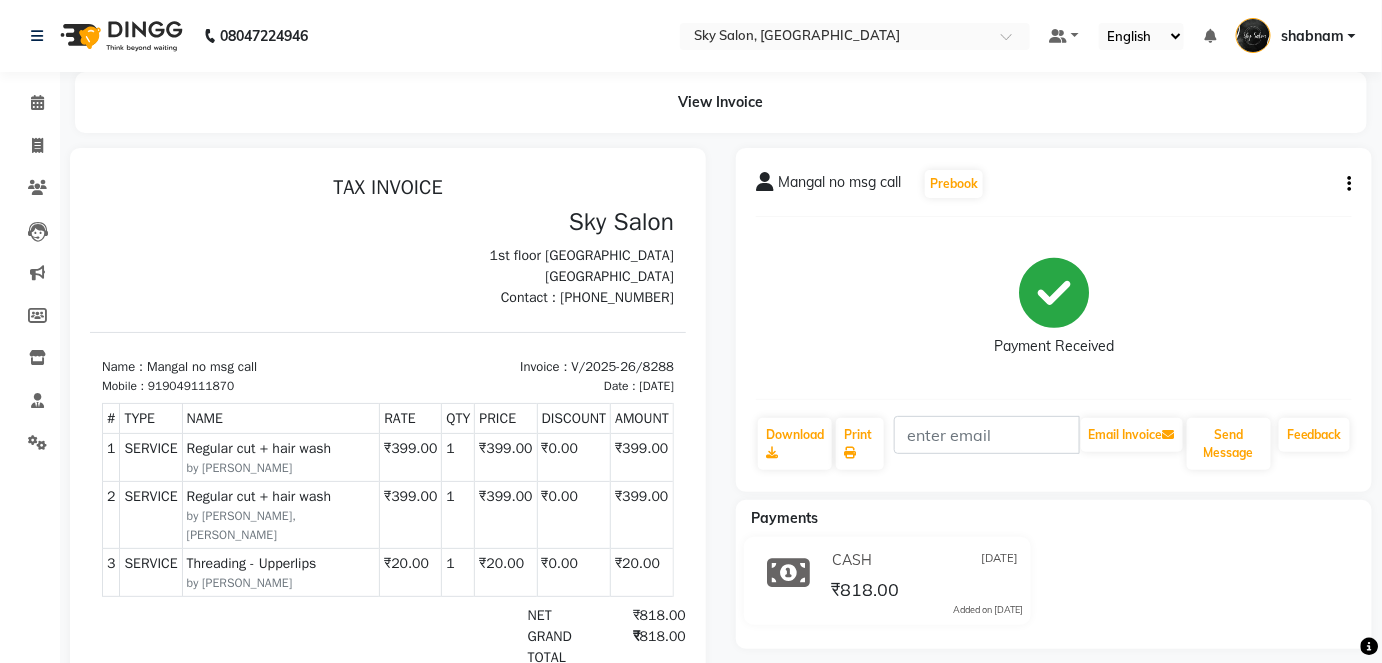 click 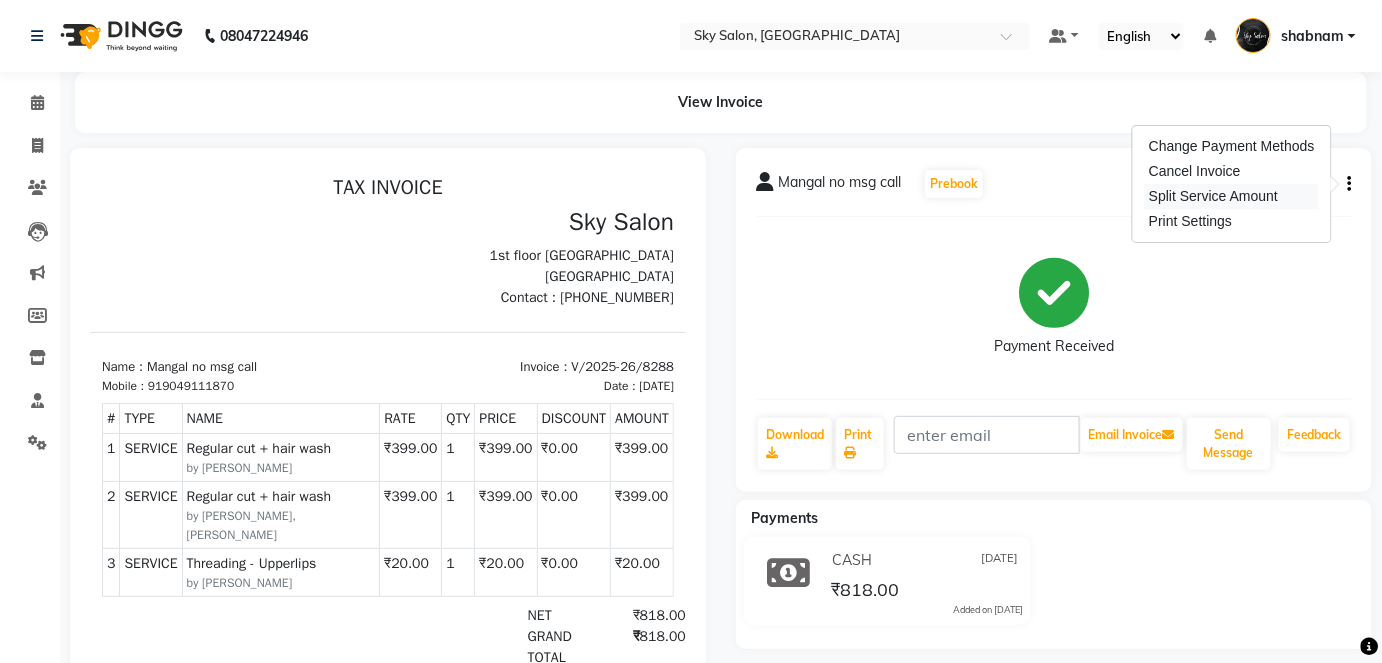 click on "Split Service Amount" at bounding box center [1232, 196] 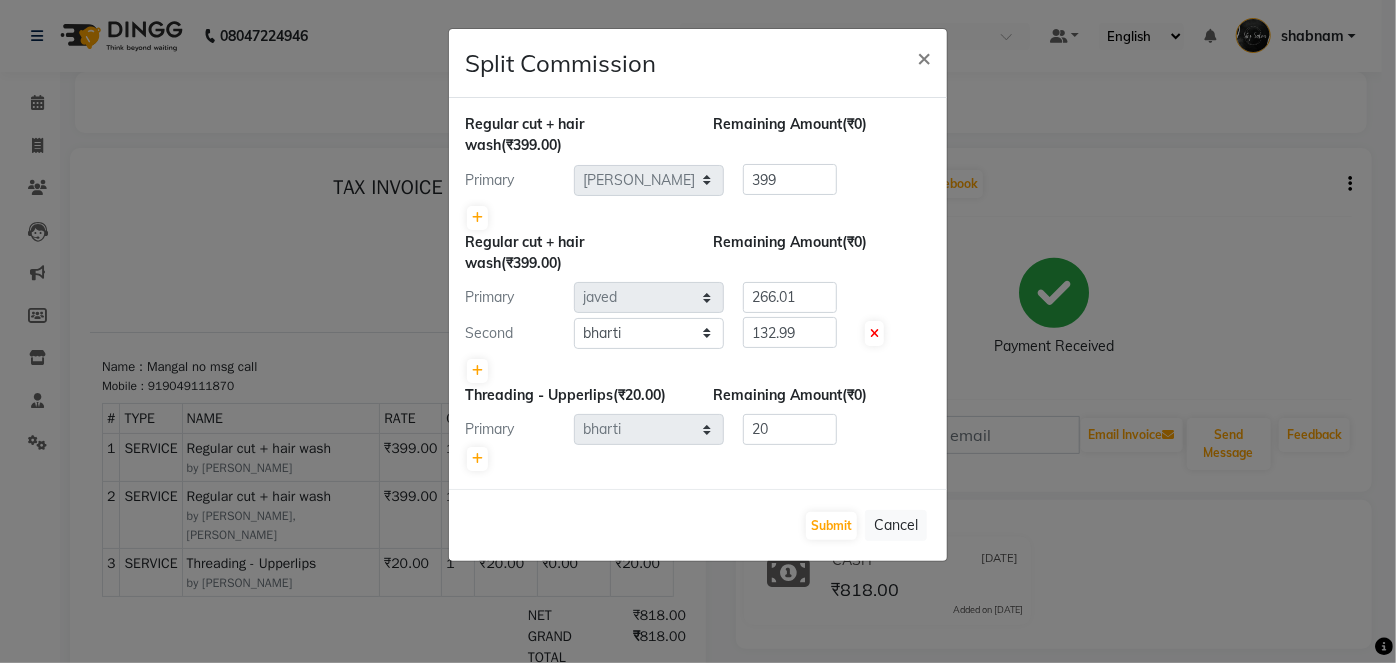 click on "Split Commission × Regular cut + hair wash  (₹399.00) Remaining Amount  (₹0) Primary Select  afreen   [PERSON_NAME] saha   [PERSON_NAME]   [PERSON_NAME]   [PERSON_NAME]   bharti   Bunny   Danish   [PERSON_NAME] 1   [PERSON_NAME]   [PERSON_NAME]   gaurav   Gulshan   [PERSON_NAME]   [PERSON_NAME]   krishna   [PERSON_NAME]   [PERSON_NAME]   rani   [PERSON_NAME]   [PERSON_NAME]   sachin   [PERSON_NAME]   [PERSON_NAME]   sameer   sameer 2   sandhya   shabnam   shakti   sunny   sweety   [PERSON_NAME]  399 Regular cut + hair wash  (₹399.00) Remaining Amount  (₹0) Primary Select  afreen   [PERSON_NAME] saha   [PERSON_NAME]   [PERSON_NAME]   [PERSON_NAME]   bharti   Bunny   Danish   [PERSON_NAME] 1   [PERSON_NAME]   [PERSON_NAME]   gaurav   Gulshan   [PERSON_NAME]   [PERSON_NAME]   krishna   [PERSON_NAME]   [PERSON_NAME]   rani   [PERSON_NAME]   [PERSON_NAME]   sachin   [PERSON_NAME]   [PERSON_NAME]   sameer   sameer 2   sandhya   shabnam   shakti   sunny   sweety   [PERSON_NAME]  266.01 Second Select  afreen   [PERSON_NAME] saha   [PERSON_NAME]   [PERSON_NAME]   [PERSON_NAME]   bharti   Bunny   Danish   [PERSON_NAME] 1   [PERSON_NAME]   [PERSON_NAME]   gaurav   Gulshan   [PERSON_NAME]" 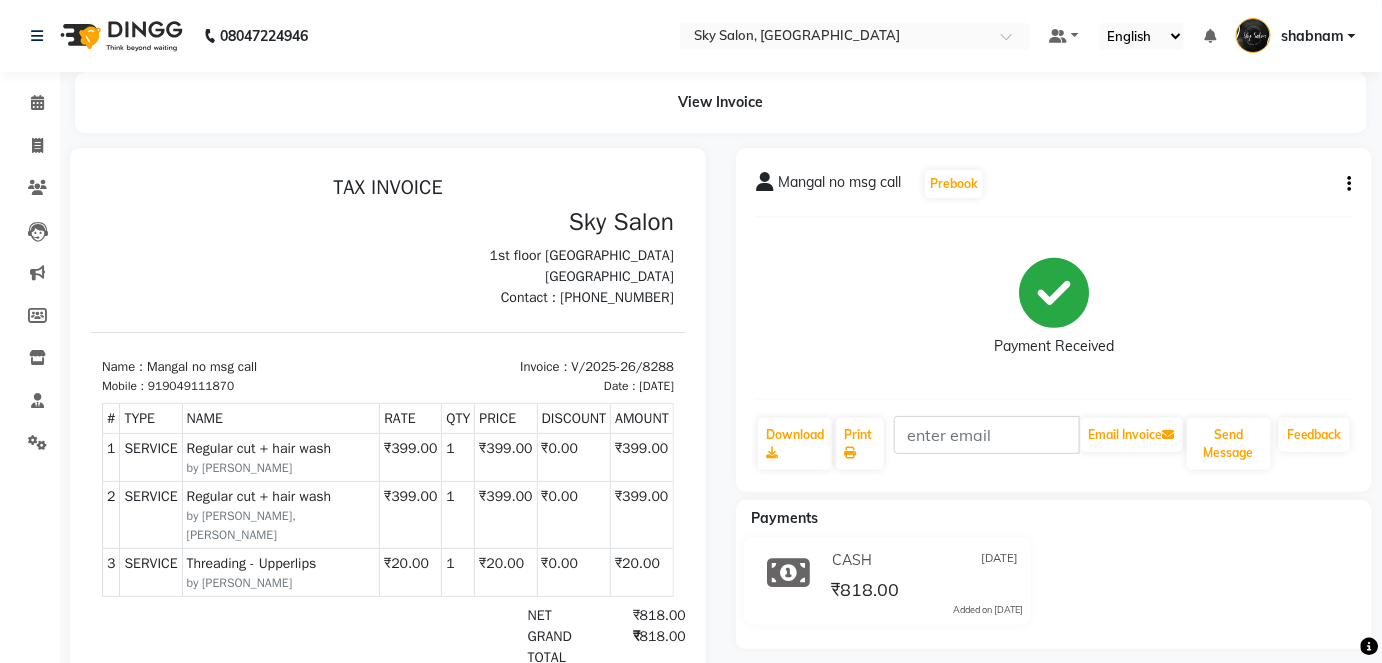 click on "Calendar" 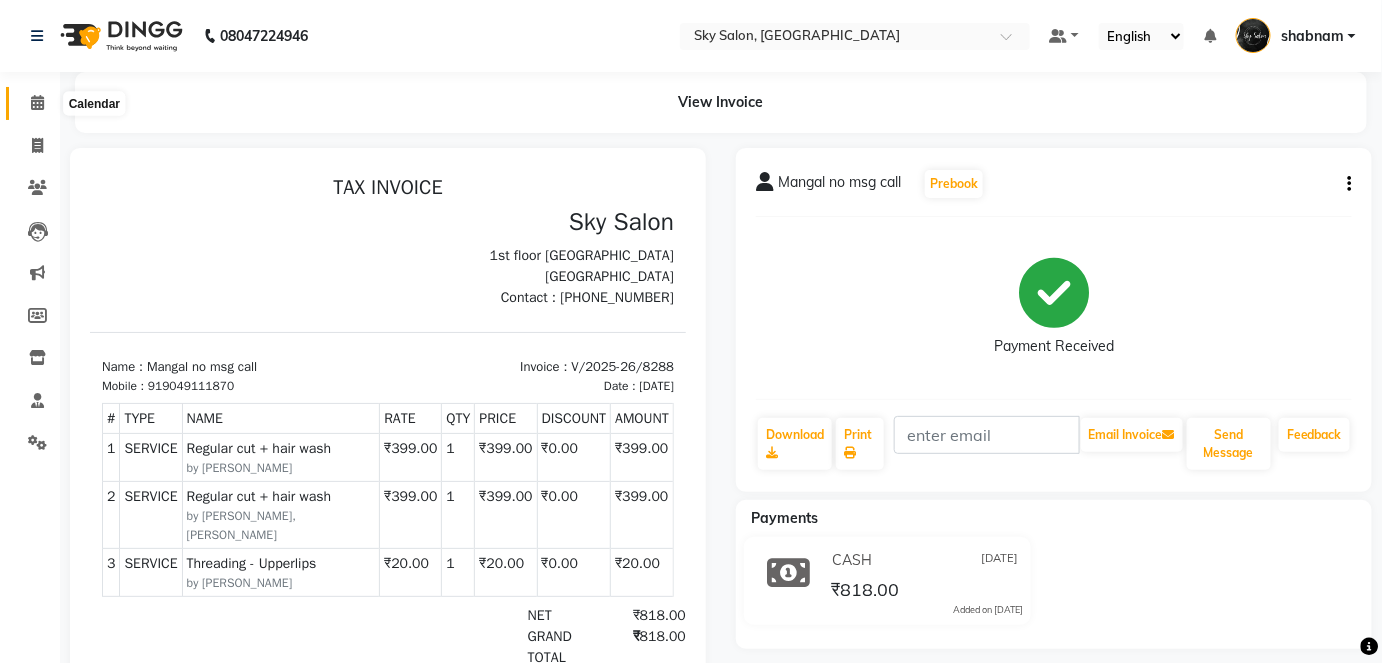 click 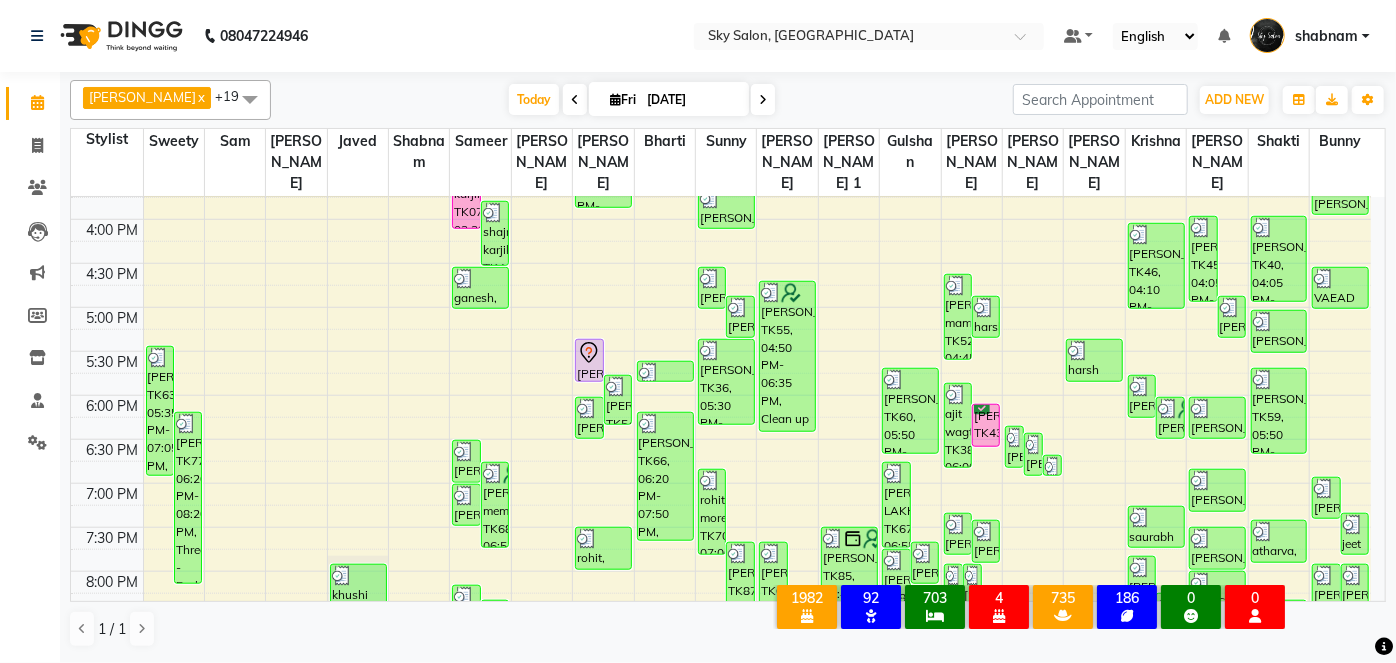 scroll, scrollTop: 856, scrollLeft: 0, axis: vertical 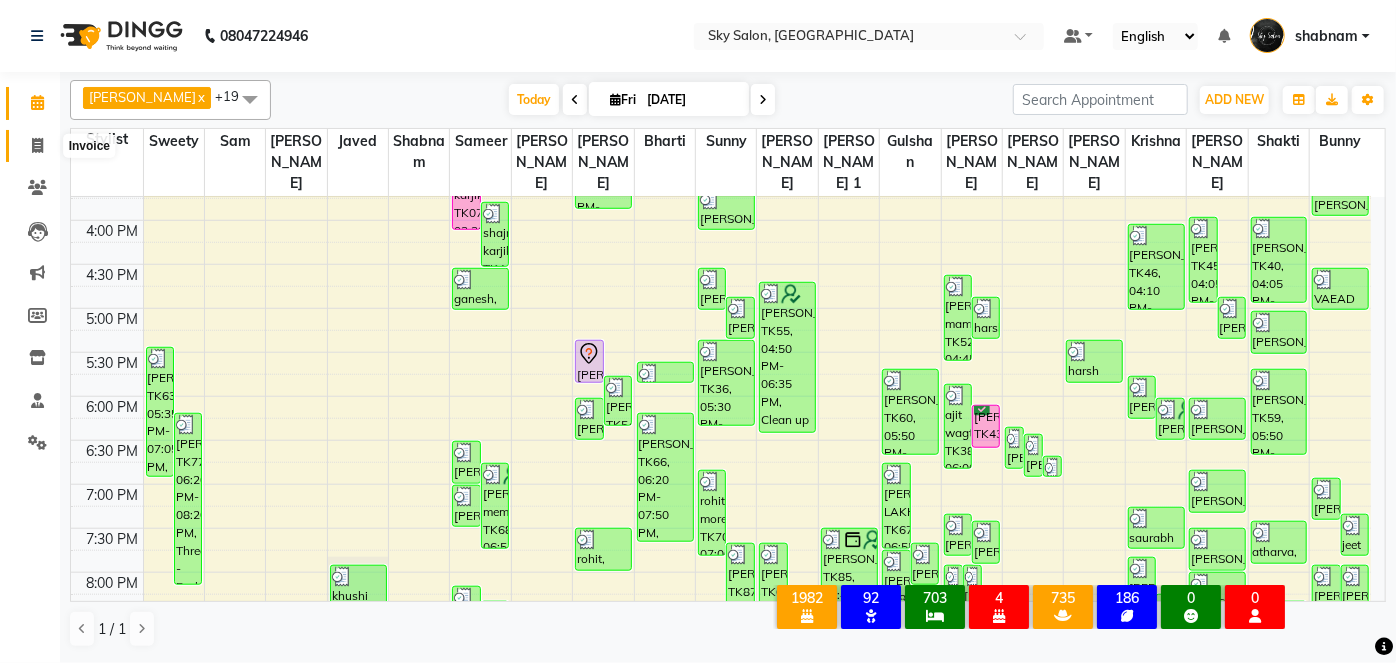 click 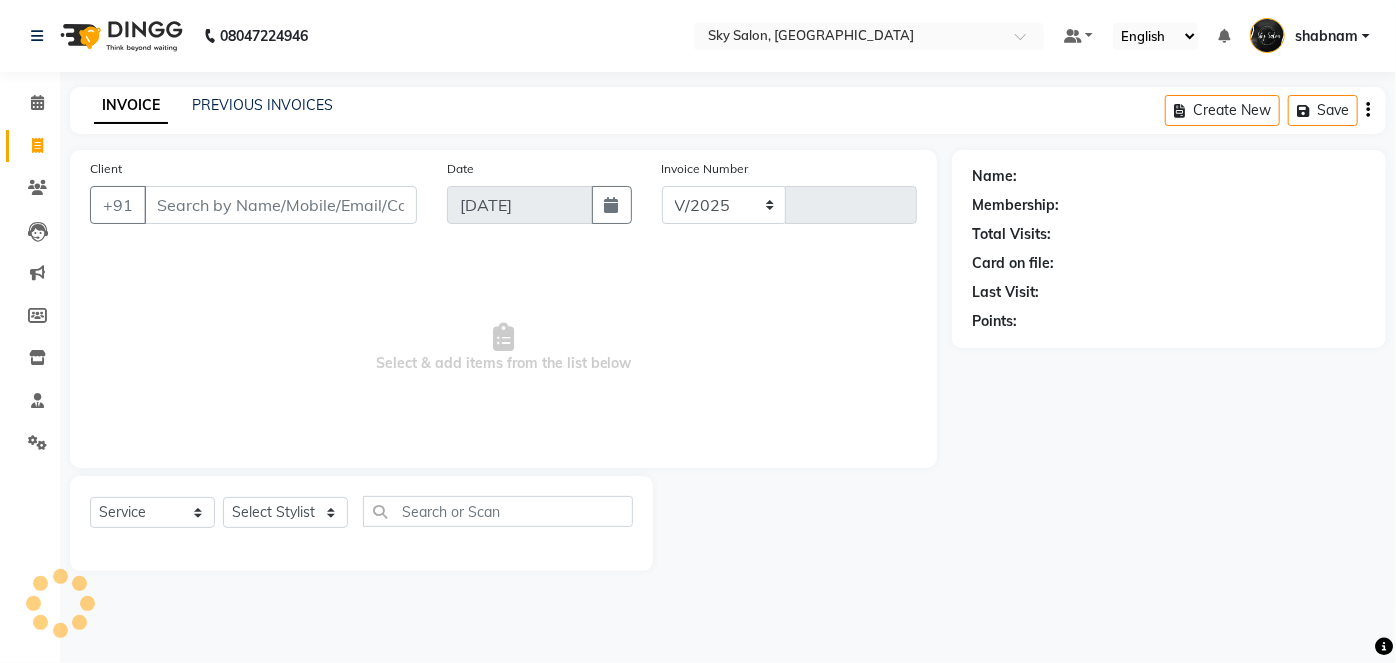 select on "3537" 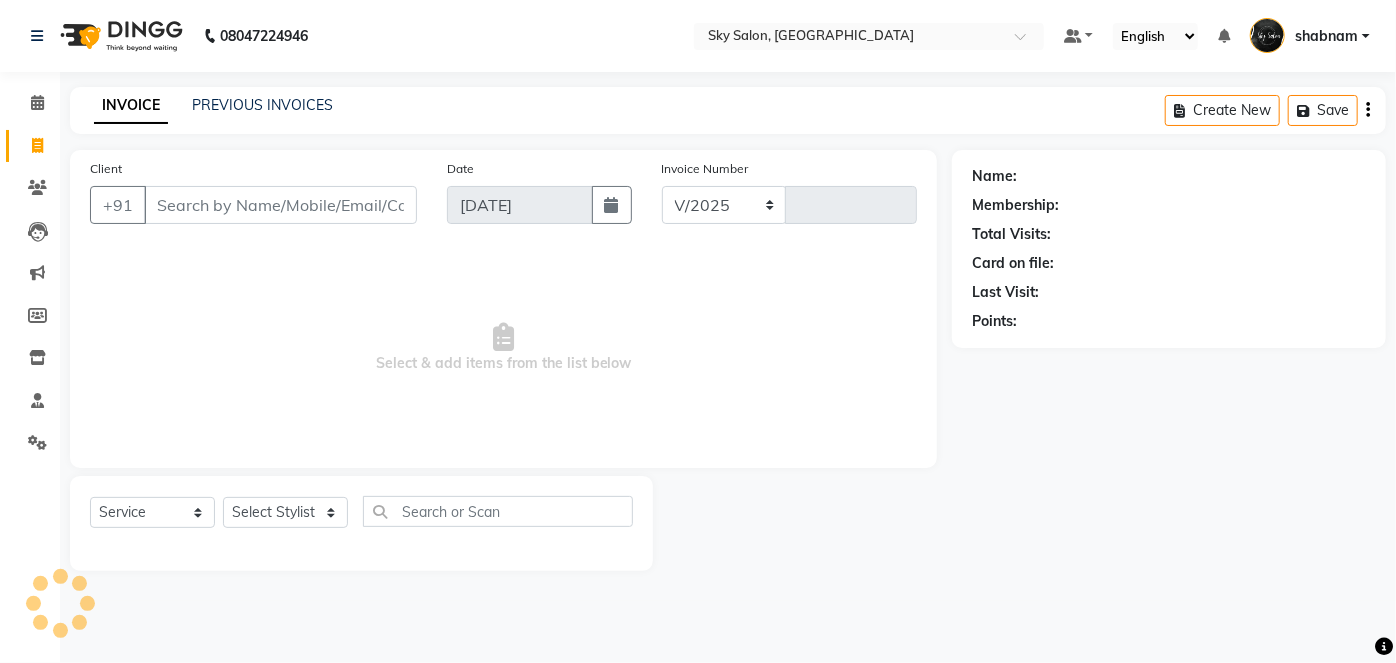 type on "8295" 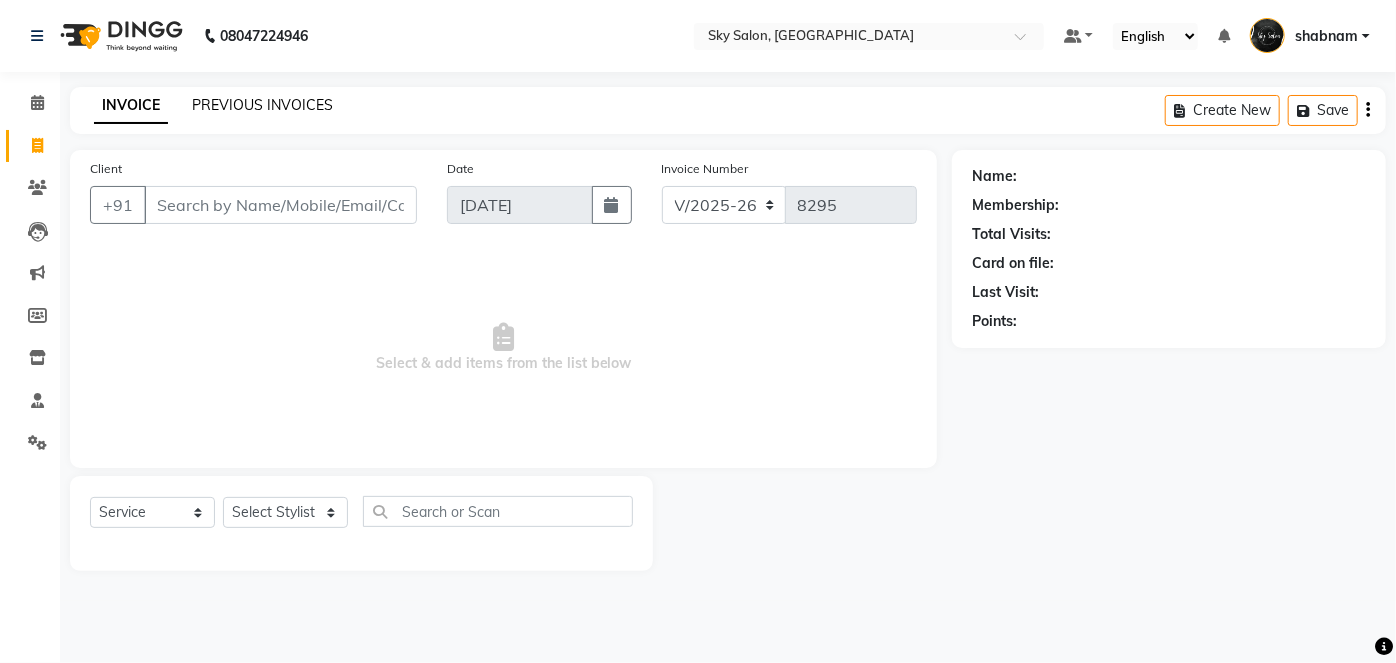 click on "PREVIOUS INVOICES" 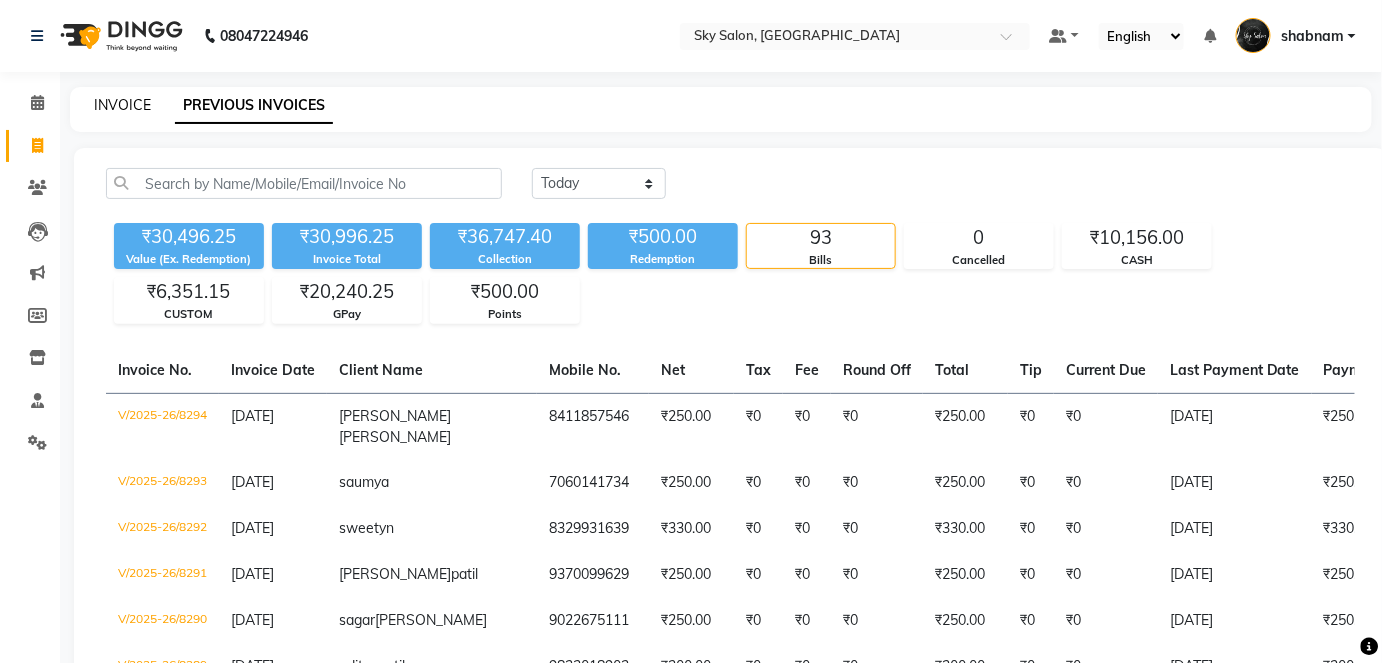 click on "INVOICE" 